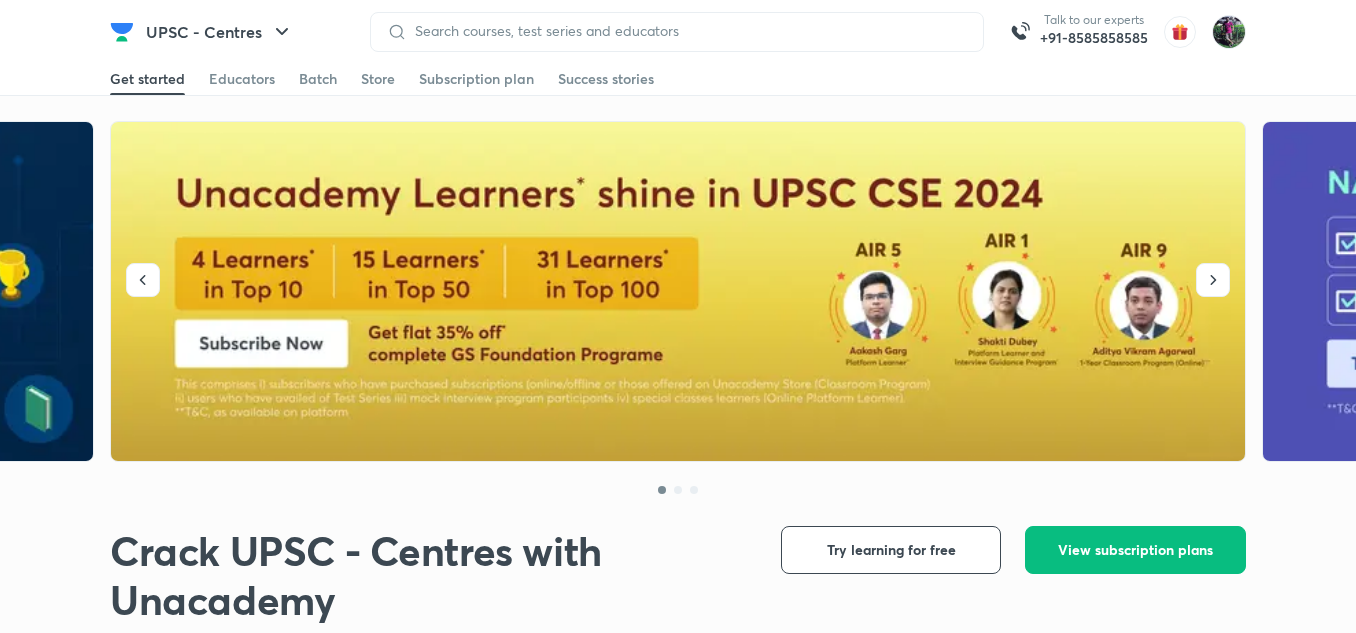 scroll, scrollTop: 0, scrollLeft: 0, axis: both 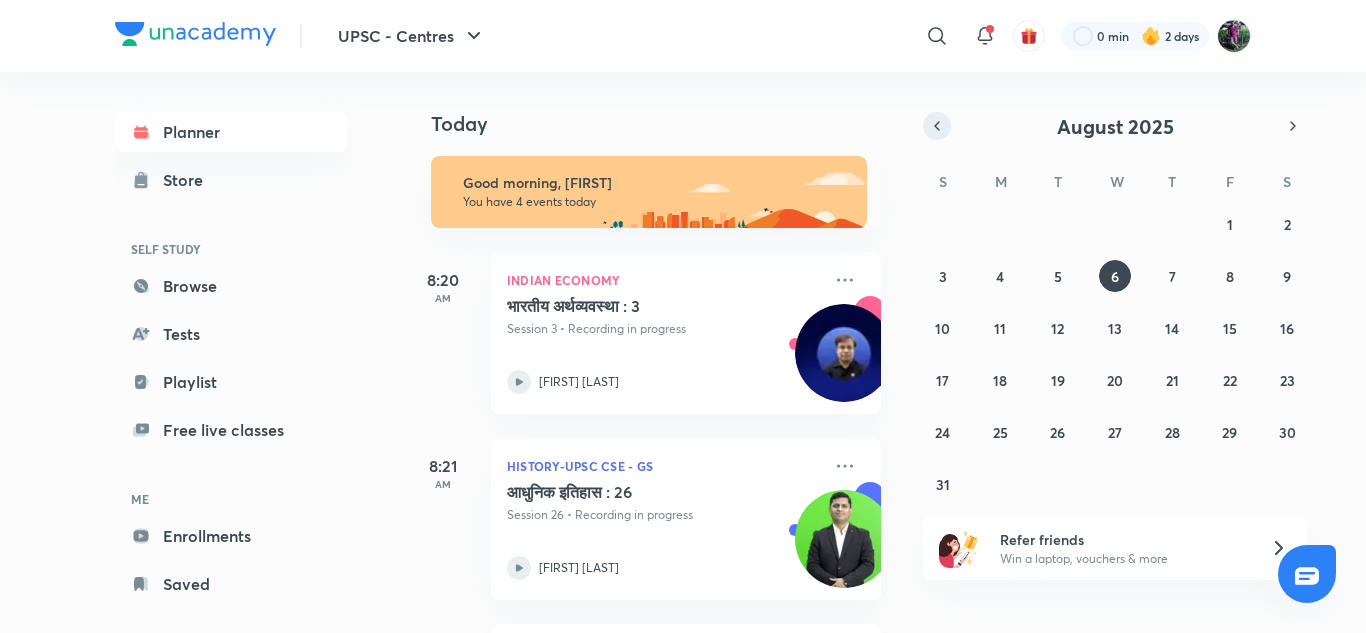 click 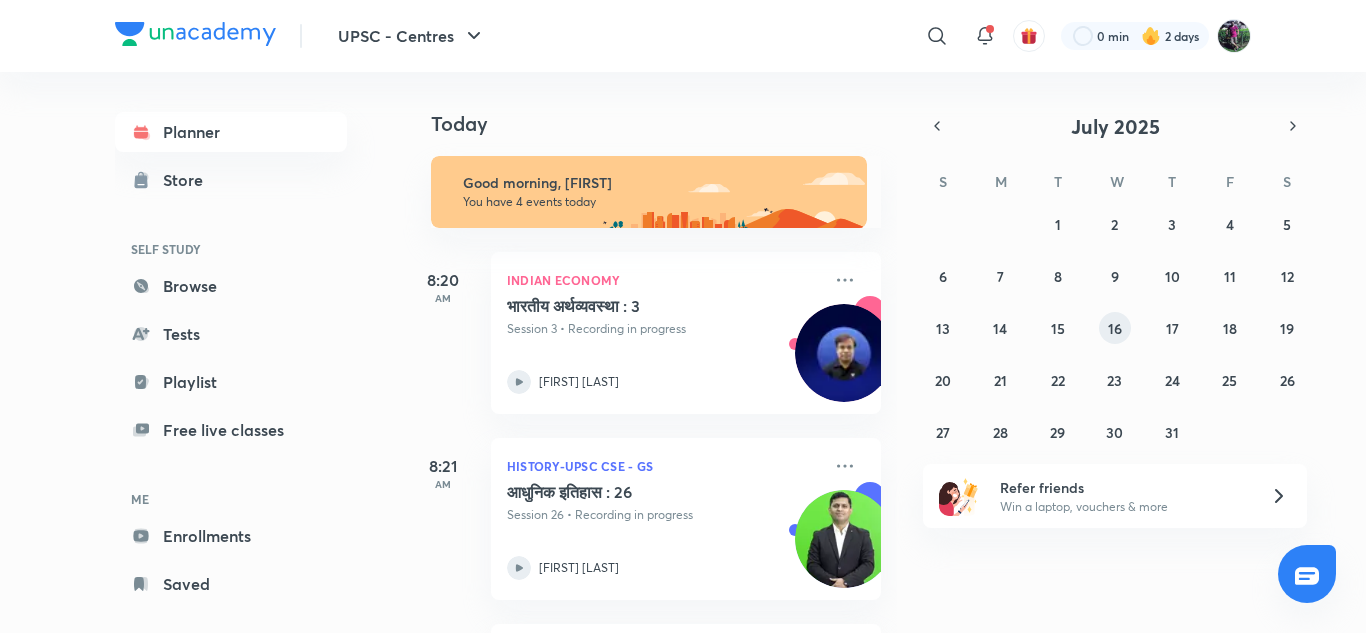 click on "16" at bounding box center [1115, 328] 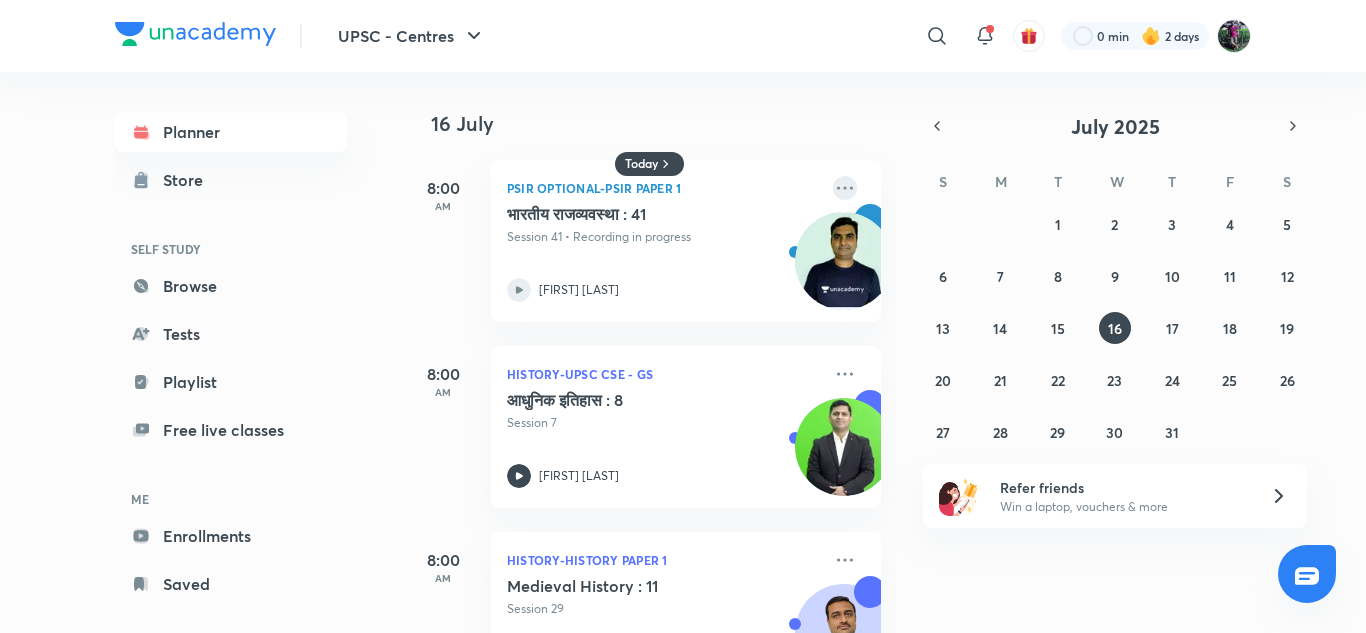 click 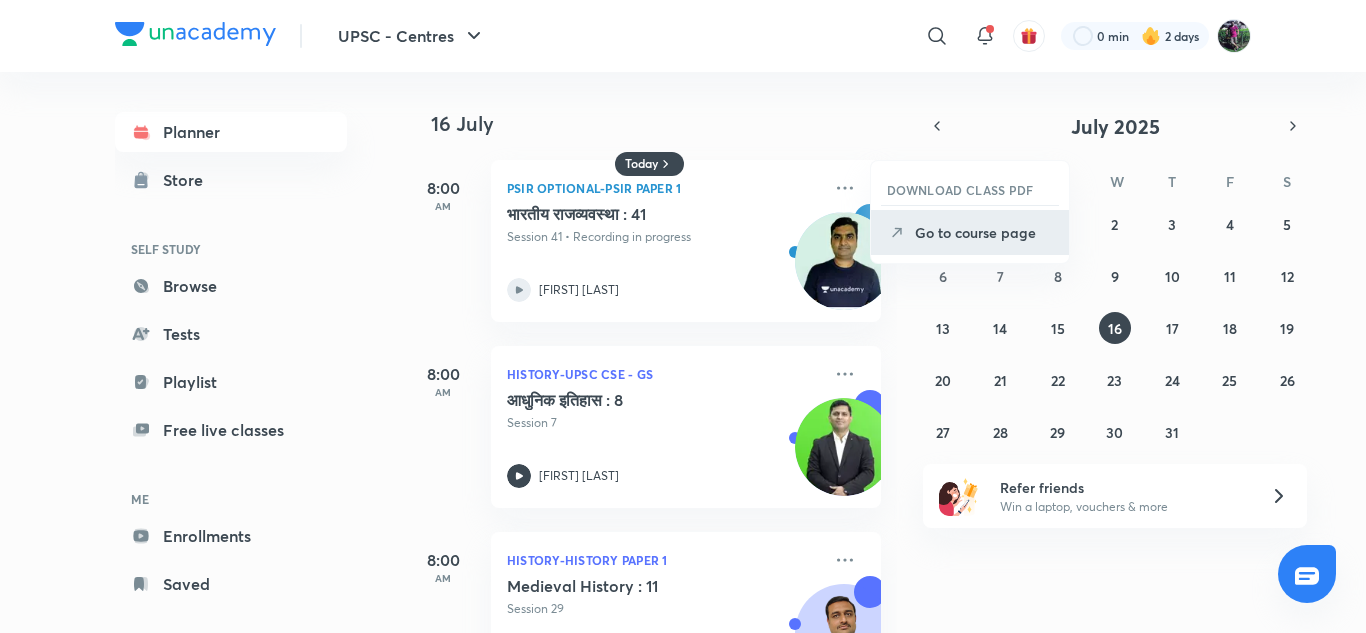 click on "Go to course page" at bounding box center [984, 232] 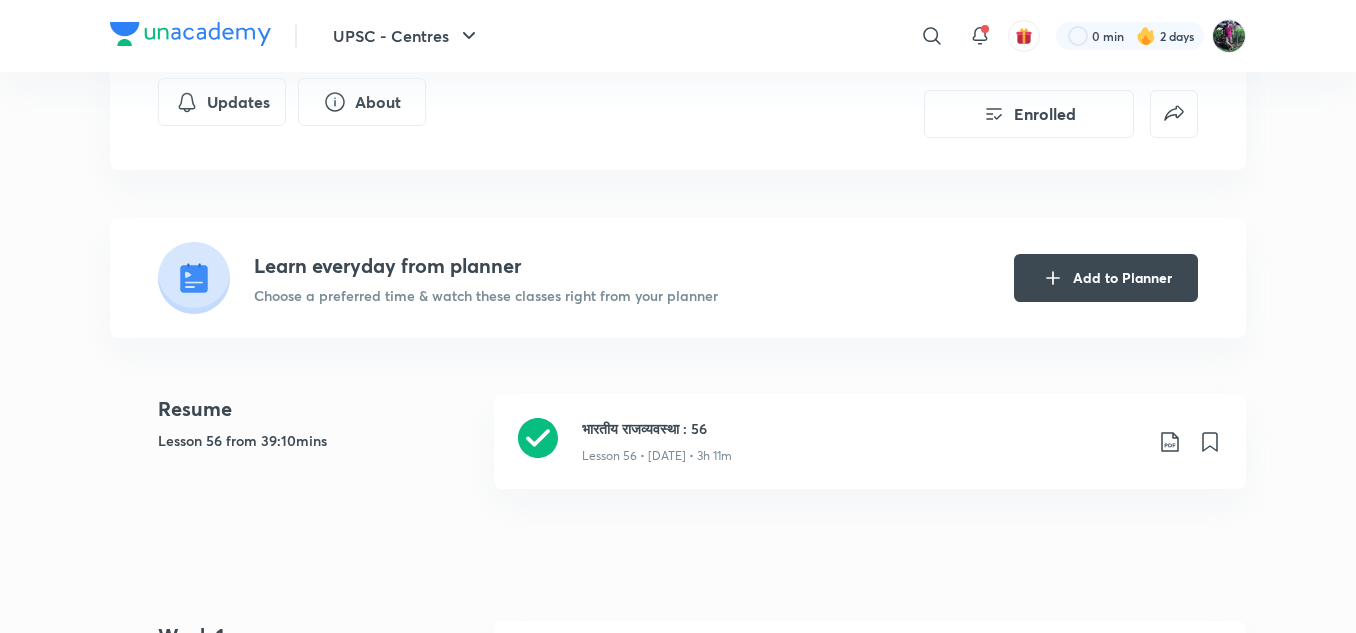 scroll, scrollTop: 349, scrollLeft: 0, axis: vertical 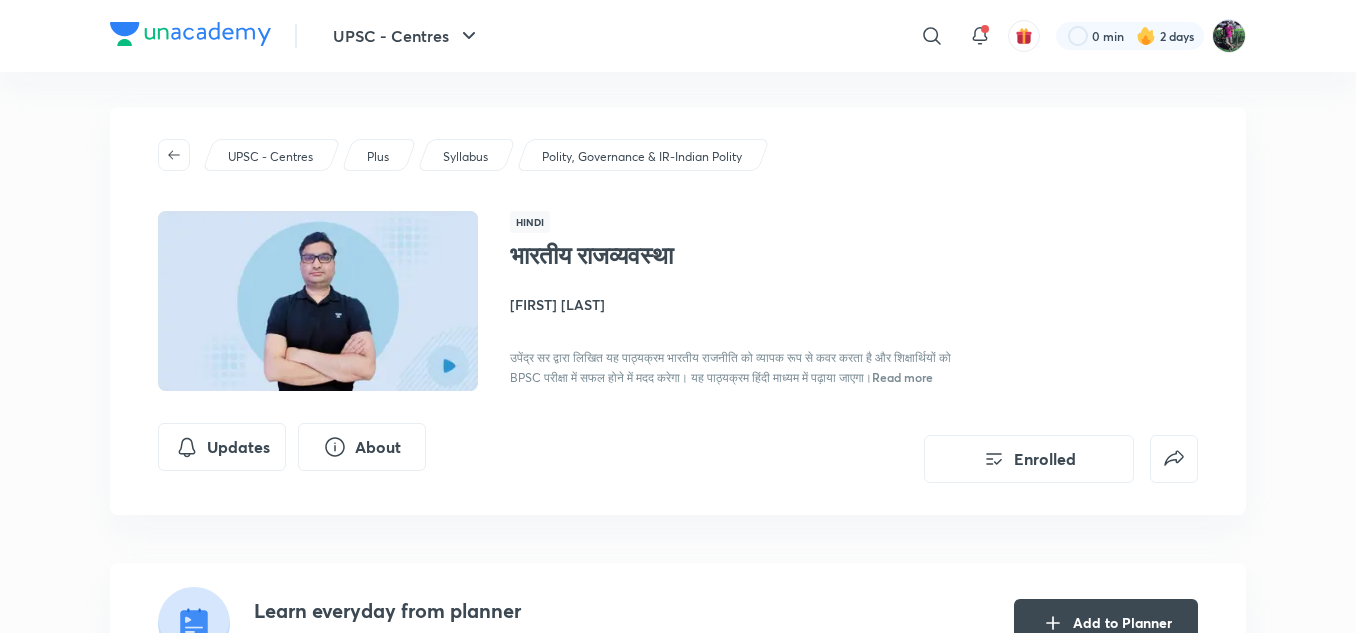 drag, startPoint x: 684, startPoint y: 443, endPoint x: 627, endPoint y: 150, distance: 298.4929 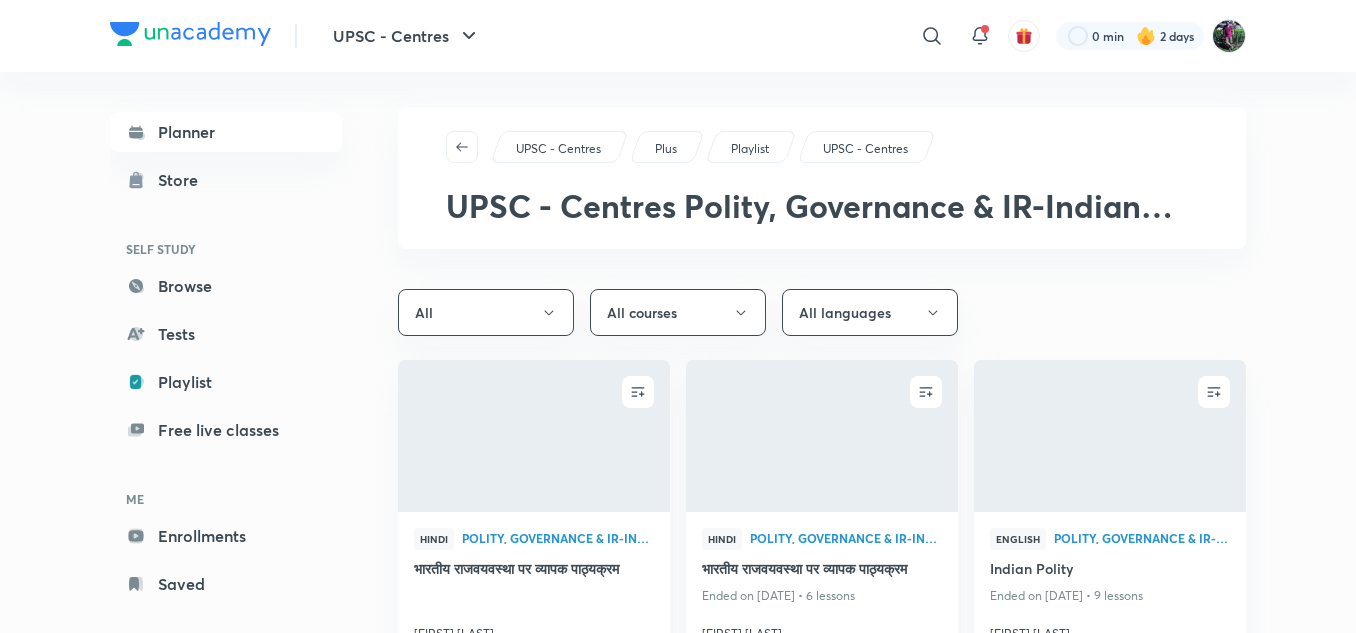 scroll, scrollTop: 0, scrollLeft: 0, axis: both 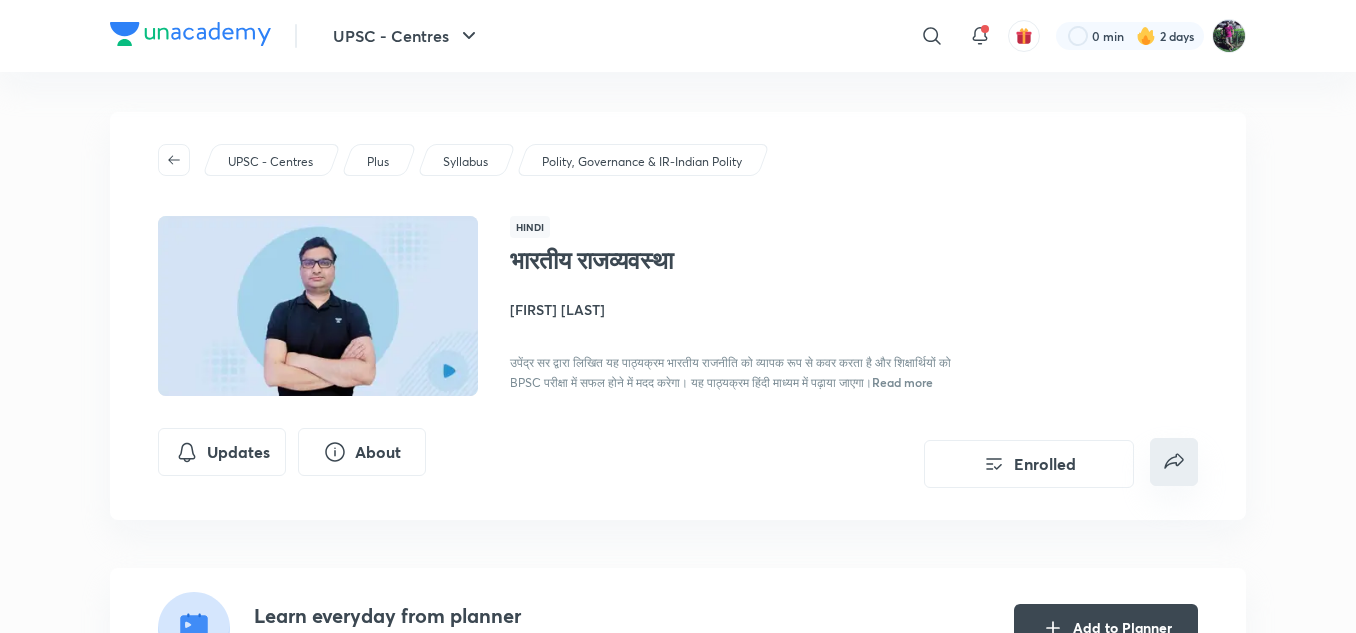 click 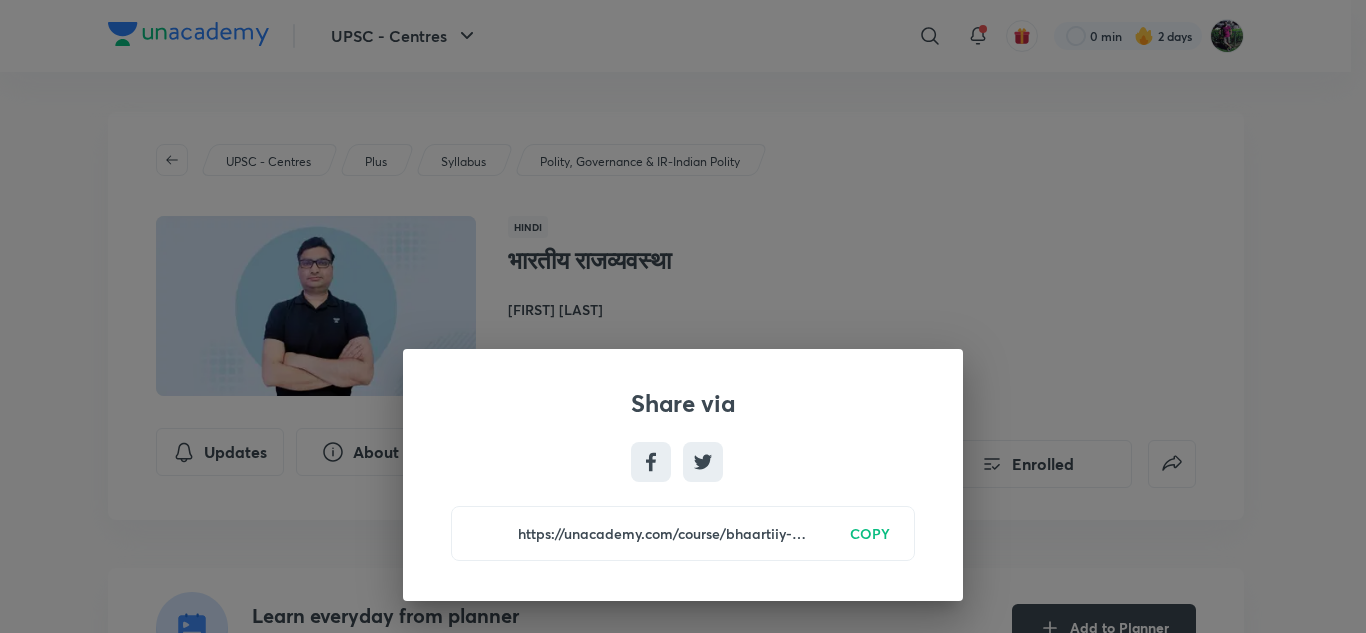 click on "COPY" at bounding box center (870, 533) 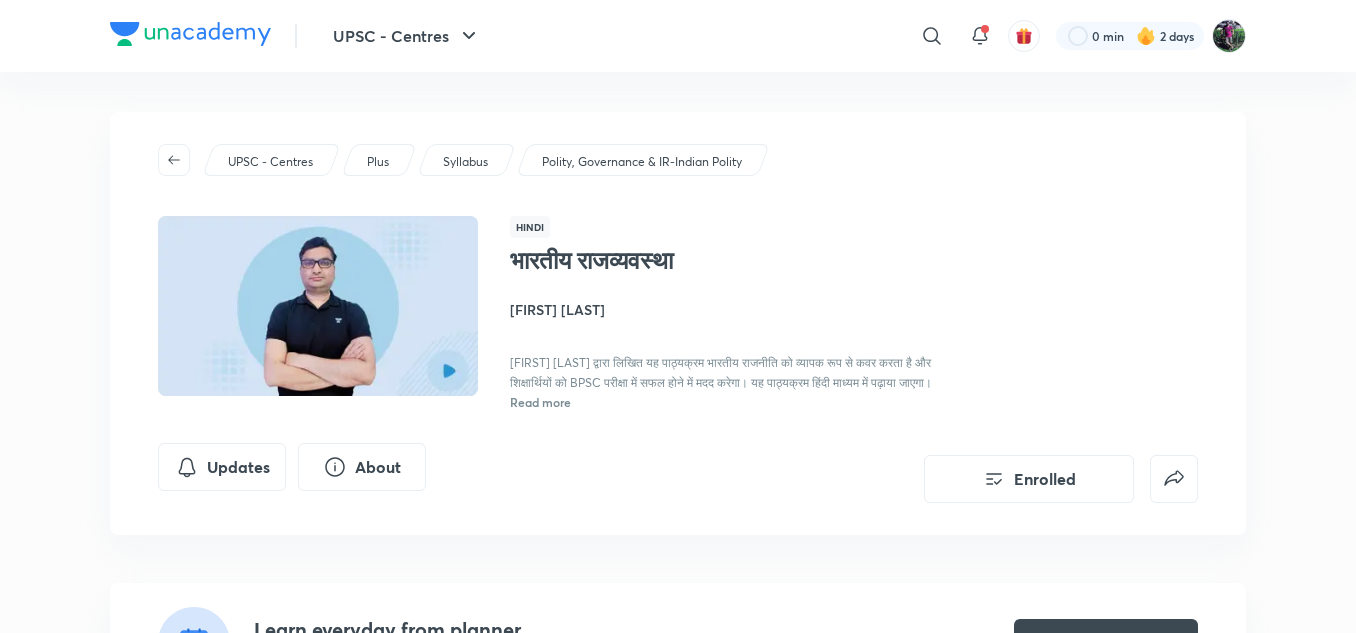scroll, scrollTop: 0, scrollLeft: 0, axis: both 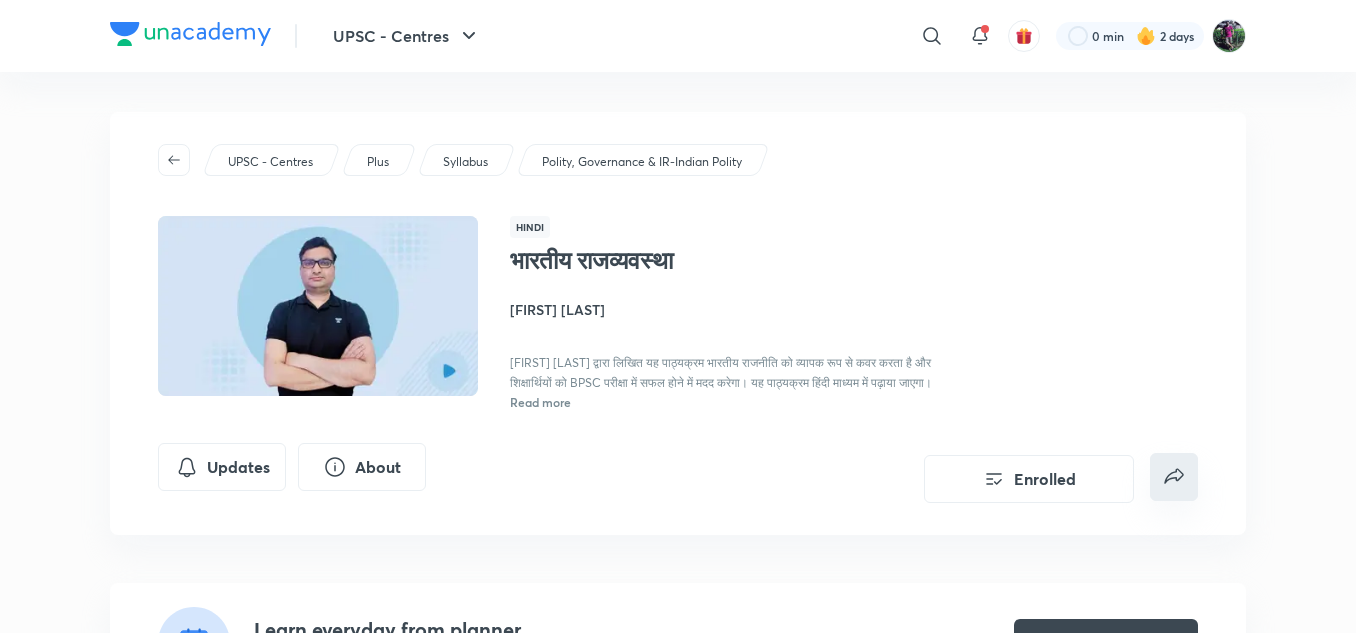 click 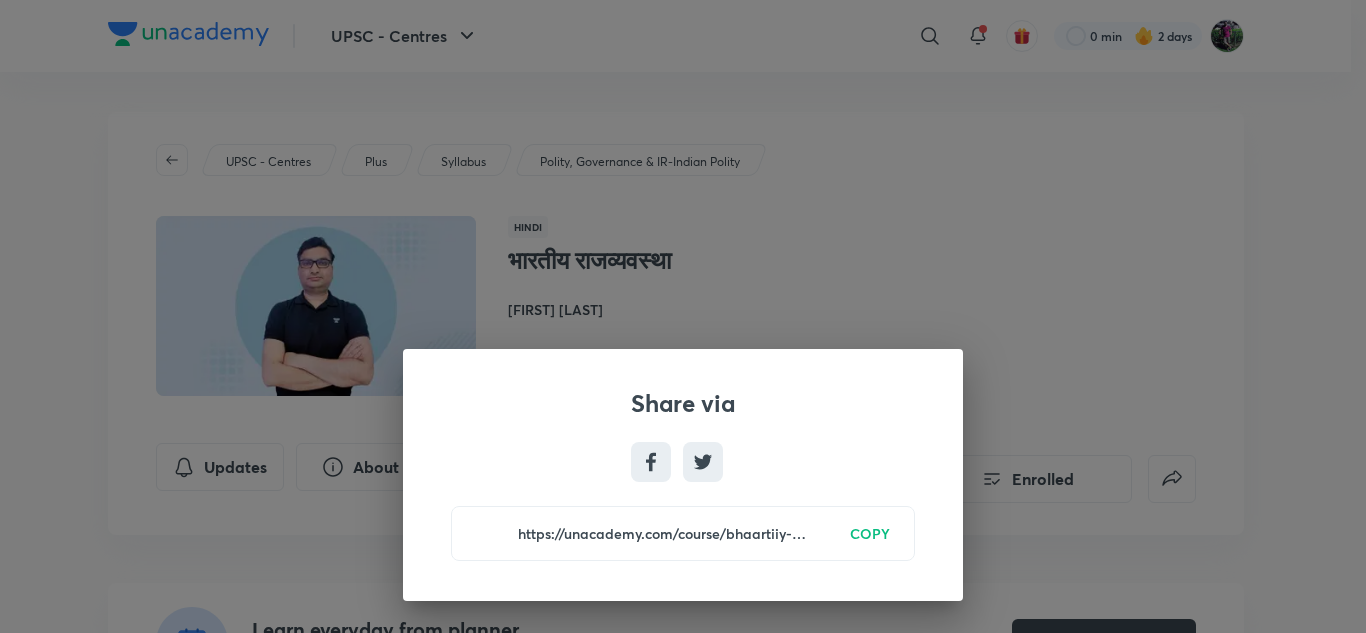 click on "COPY" at bounding box center (870, 533) 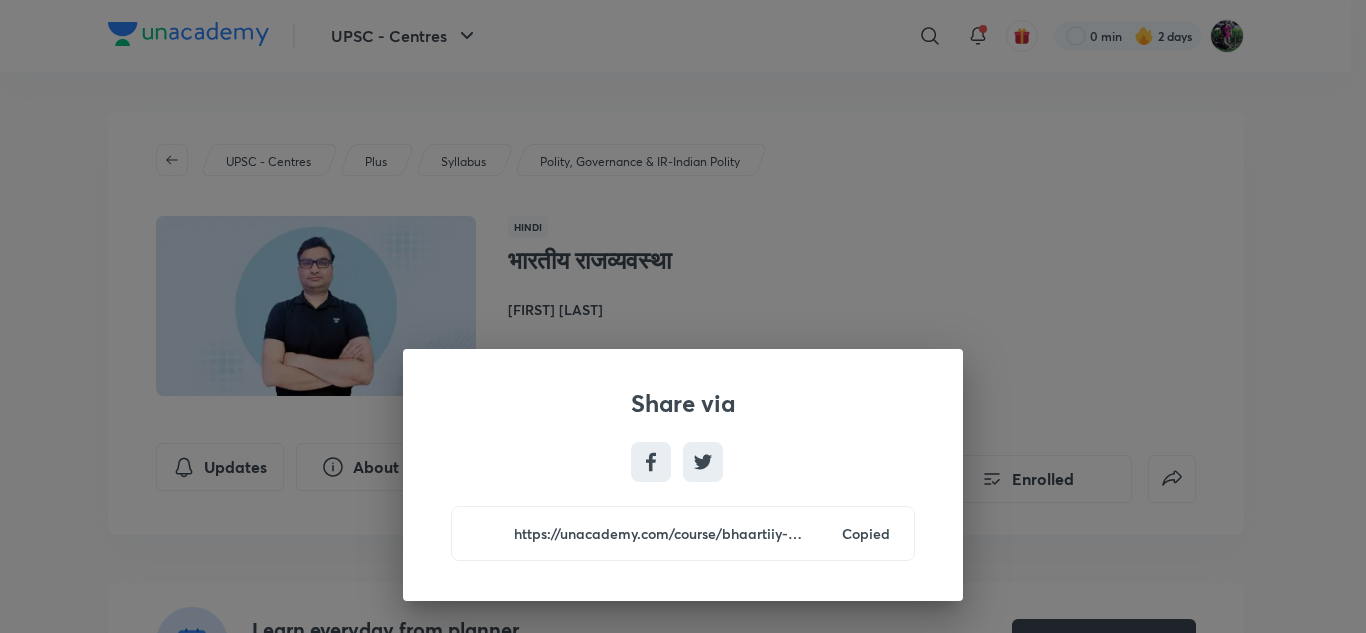 click on "Share via https://unacademy.com/course/bhaartiiy-raajvyvsthaa/SDS4S8A7 Copied" at bounding box center (683, 316) 